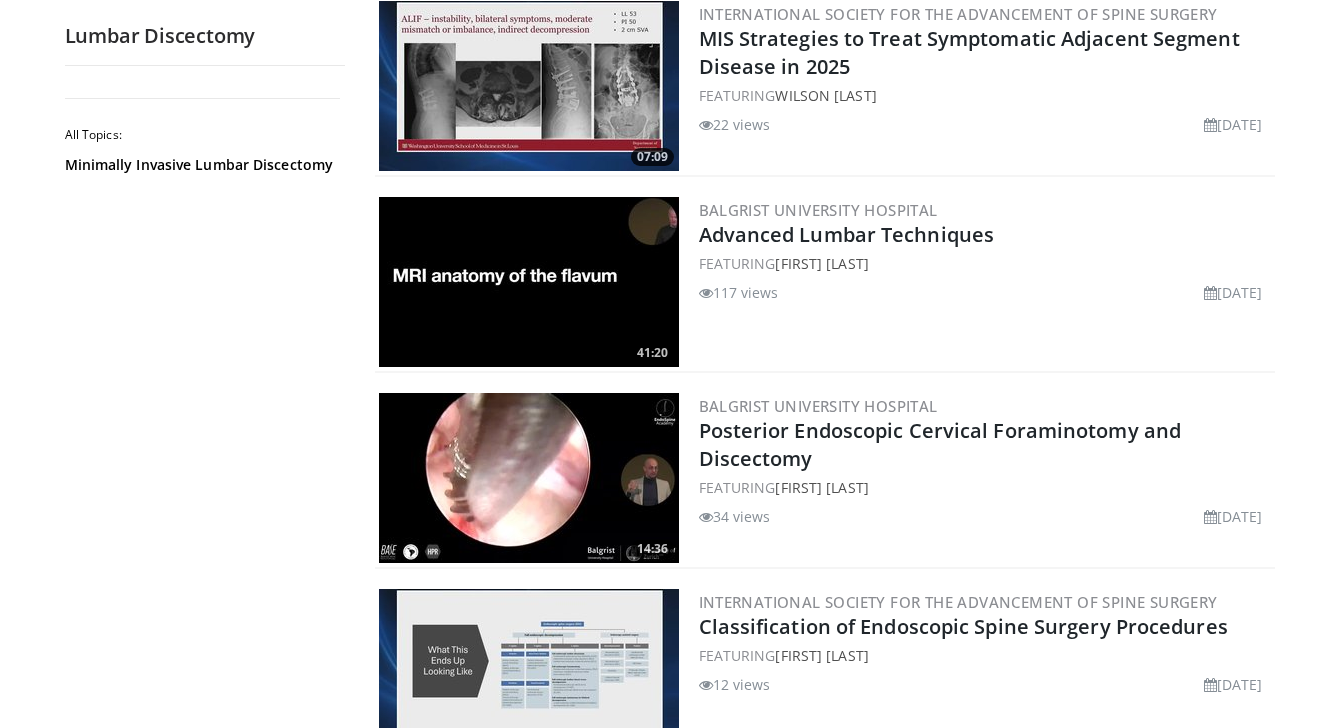 scroll, scrollTop: 1010, scrollLeft: 0, axis: vertical 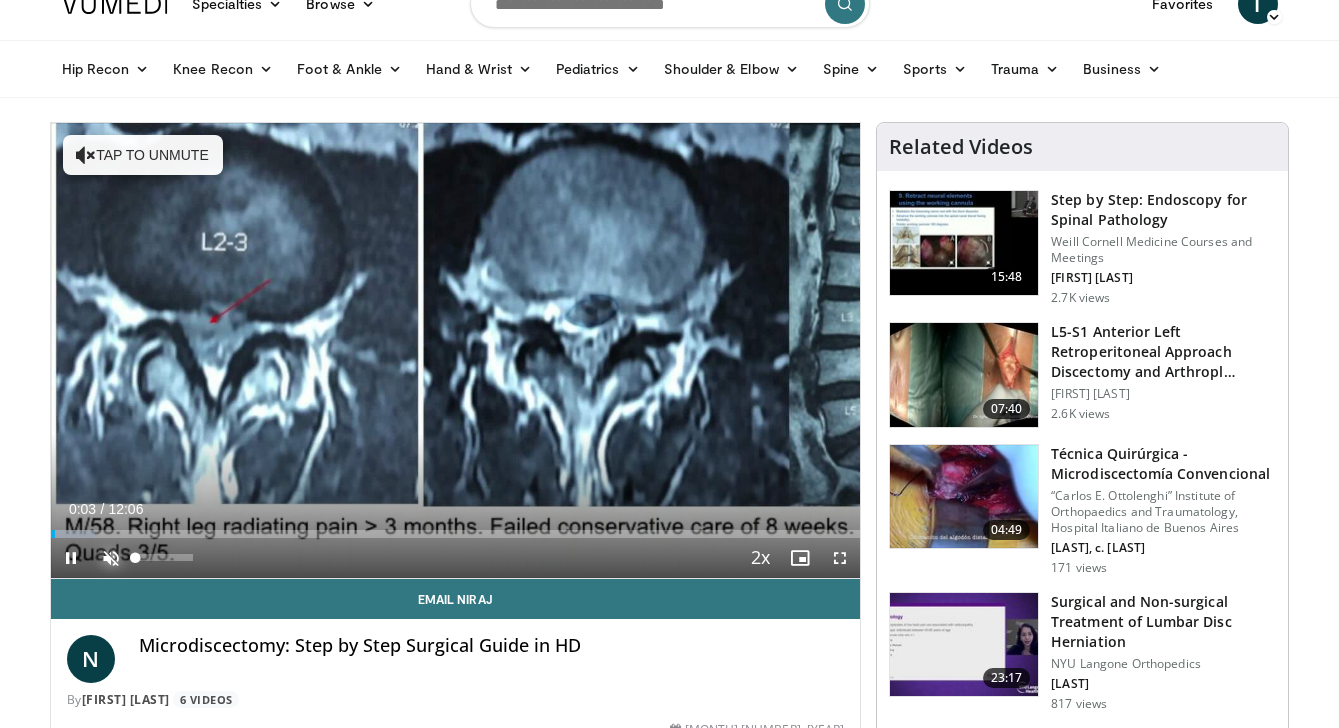 click at bounding box center [111, 558] 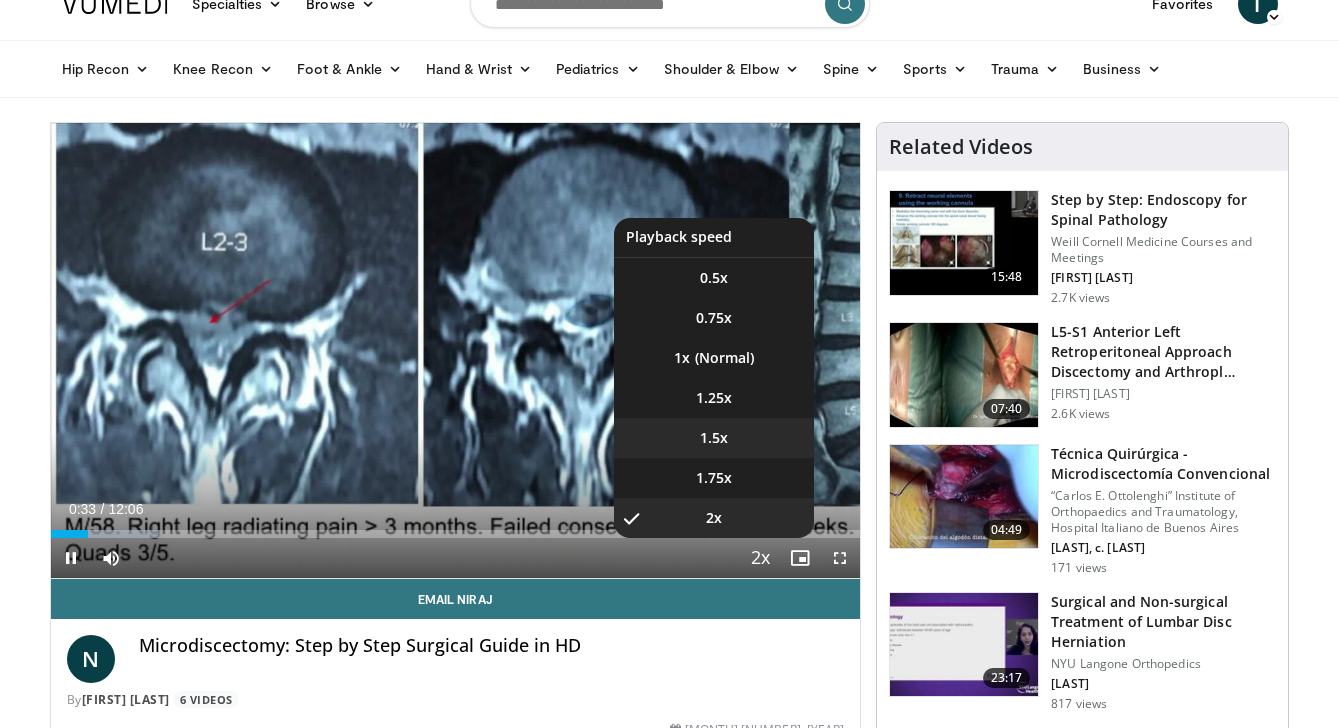 click on "1.5x" at bounding box center [714, 438] 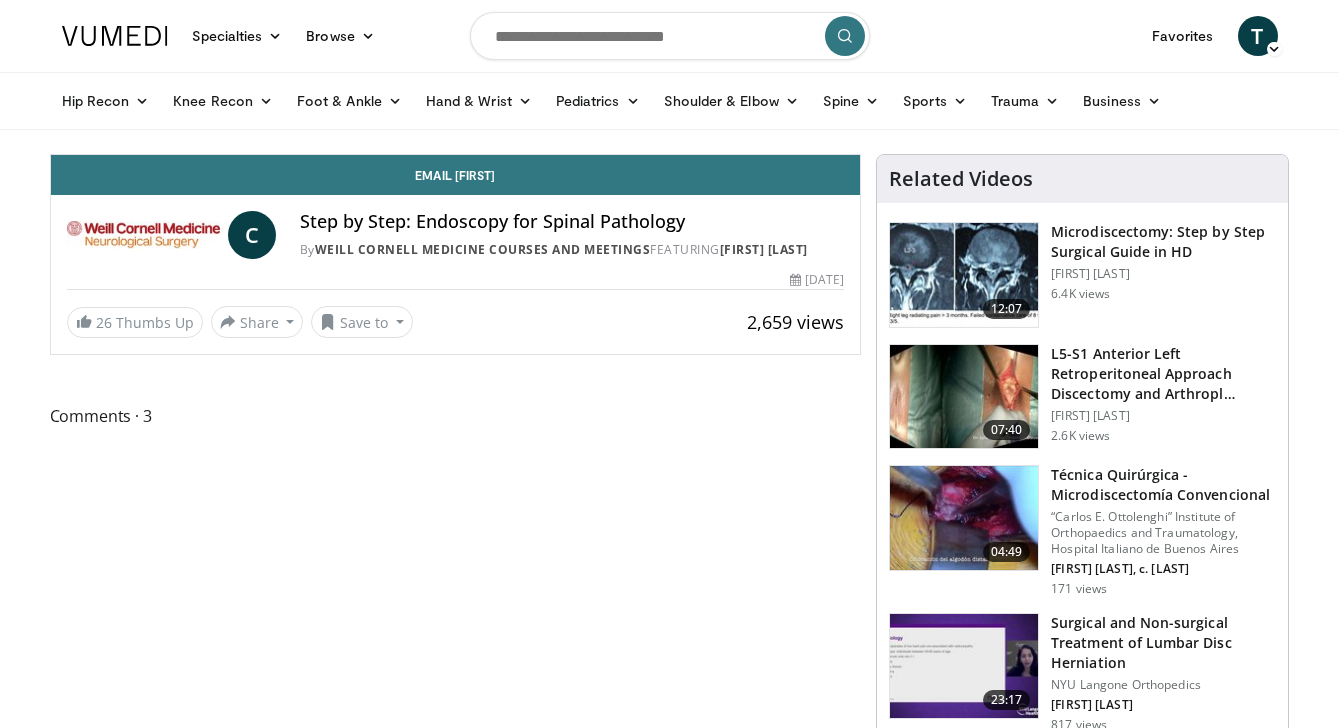 scroll, scrollTop: 0, scrollLeft: 0, axis: both 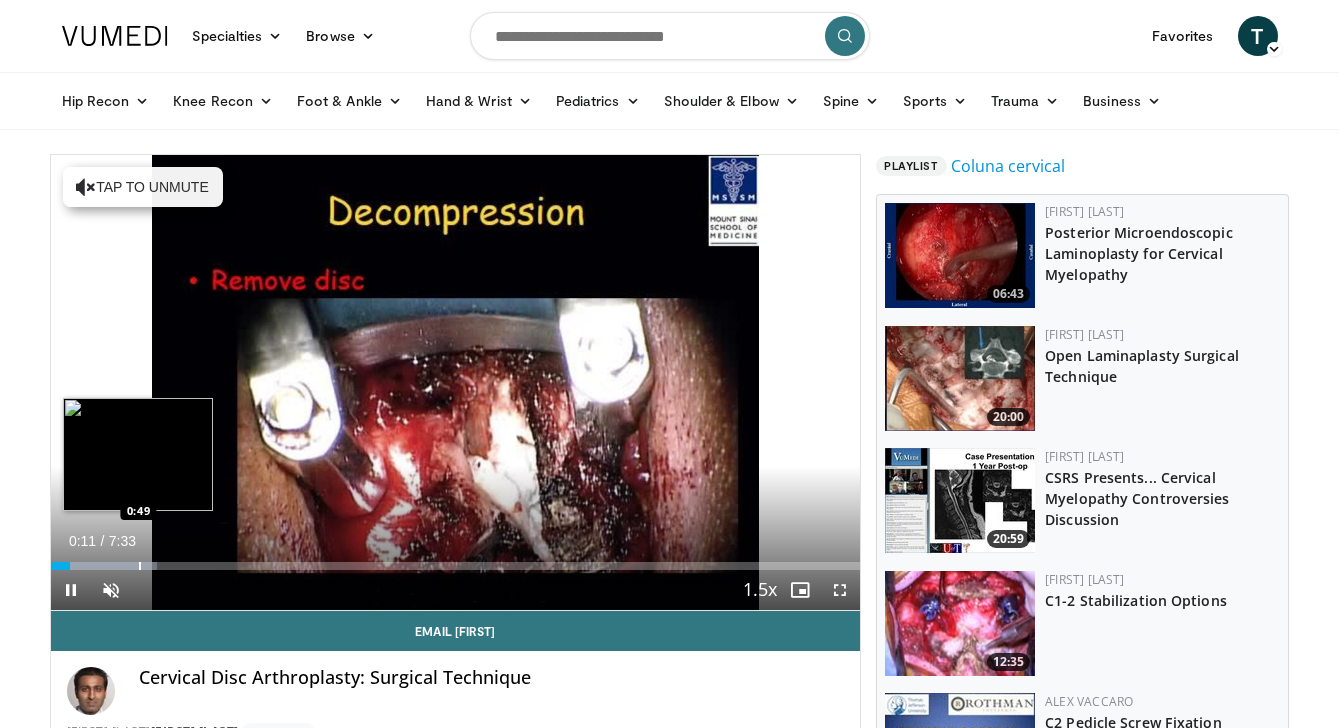 click at bounding box center (140, 566) 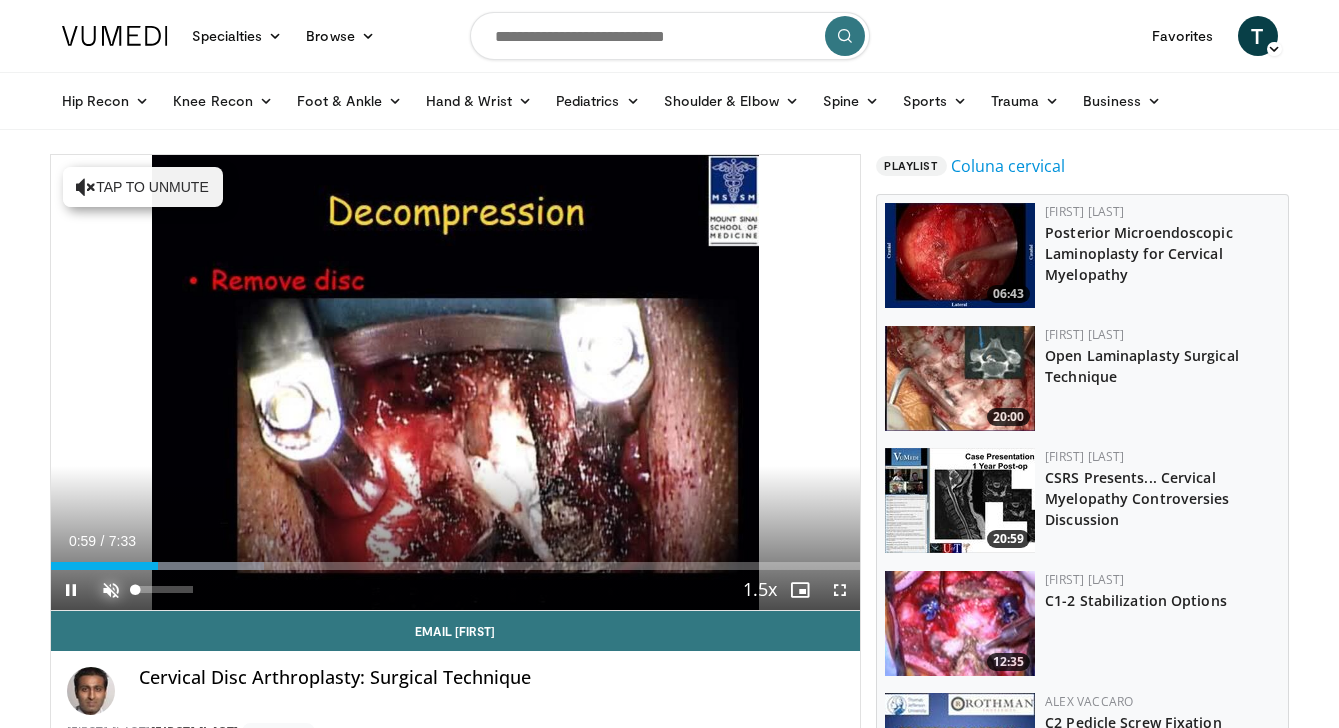 click at bounding box center [111, 590] 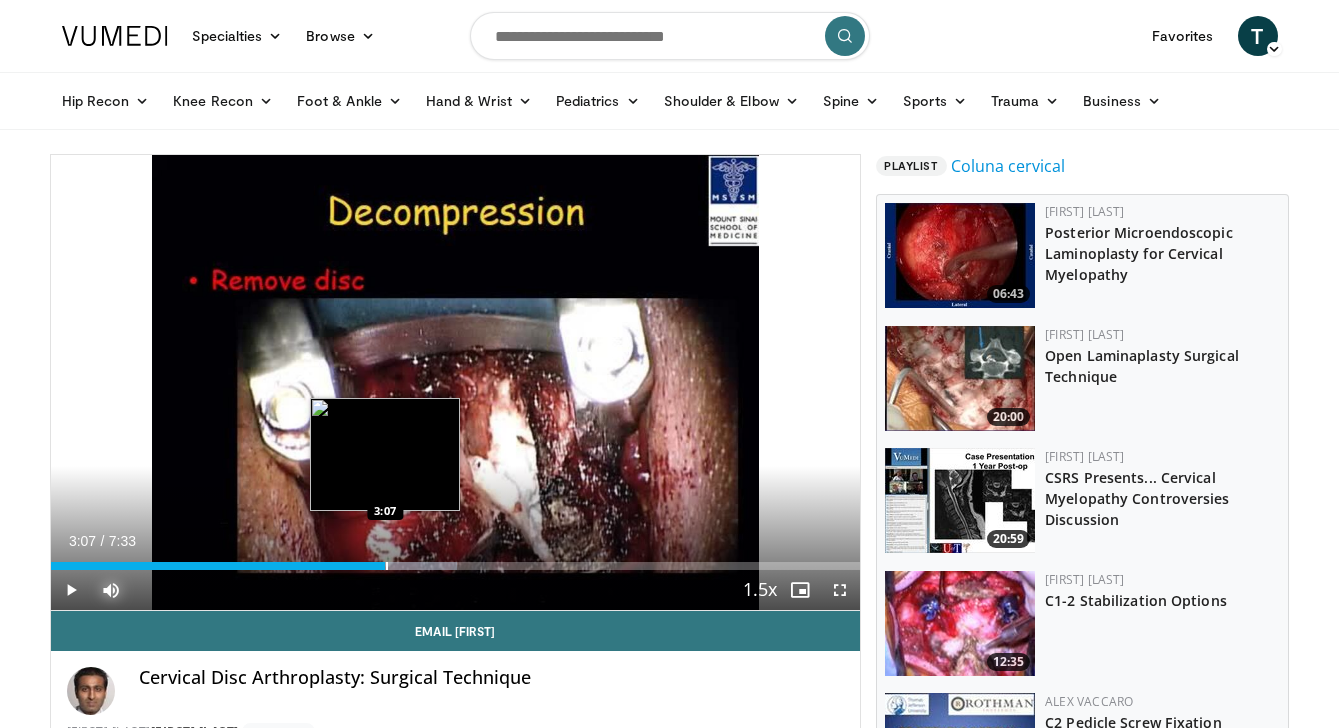 click at bounding box center [387, 566] 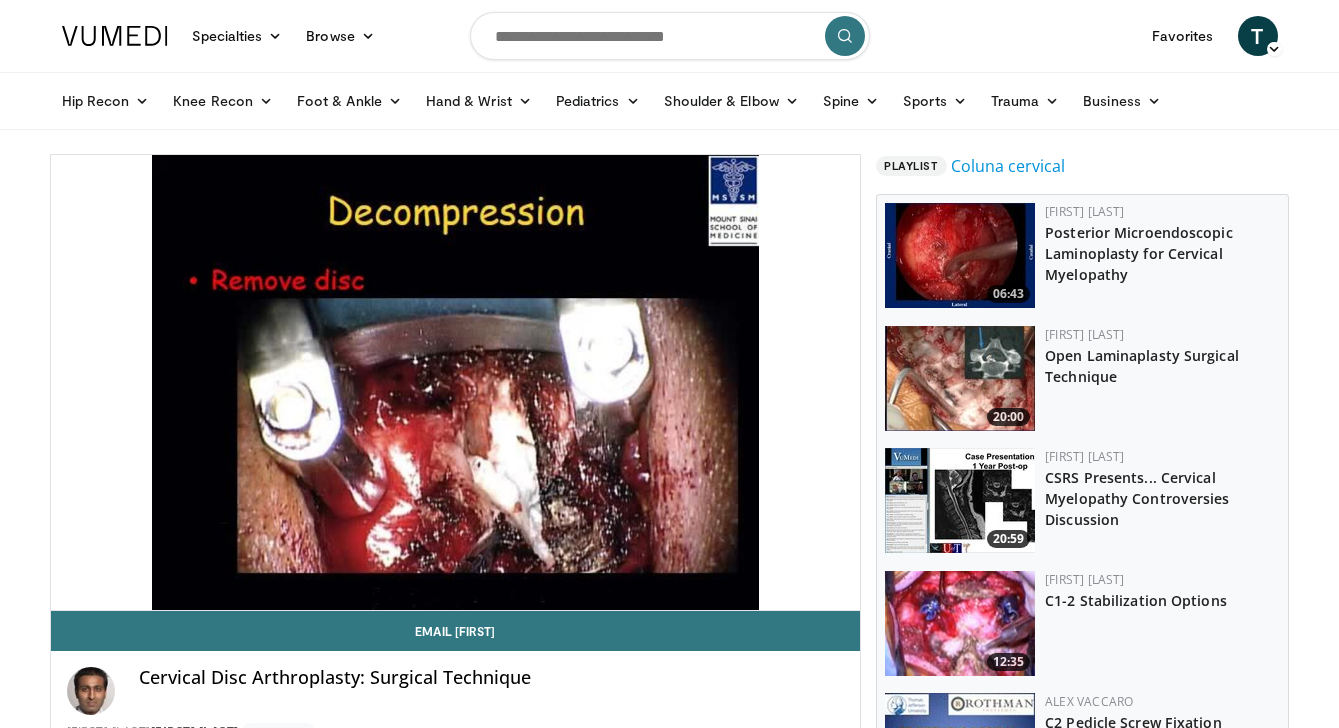 click at bounding box center [670, 36] 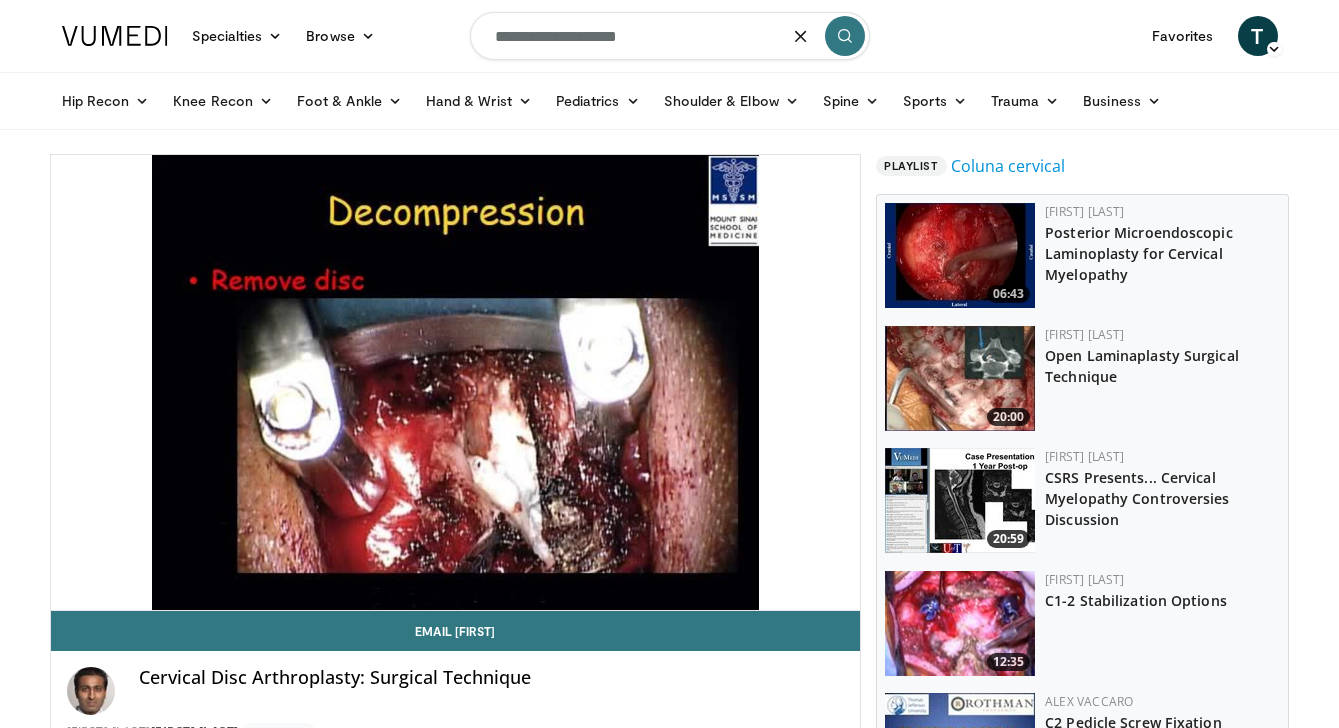 type on "**********" 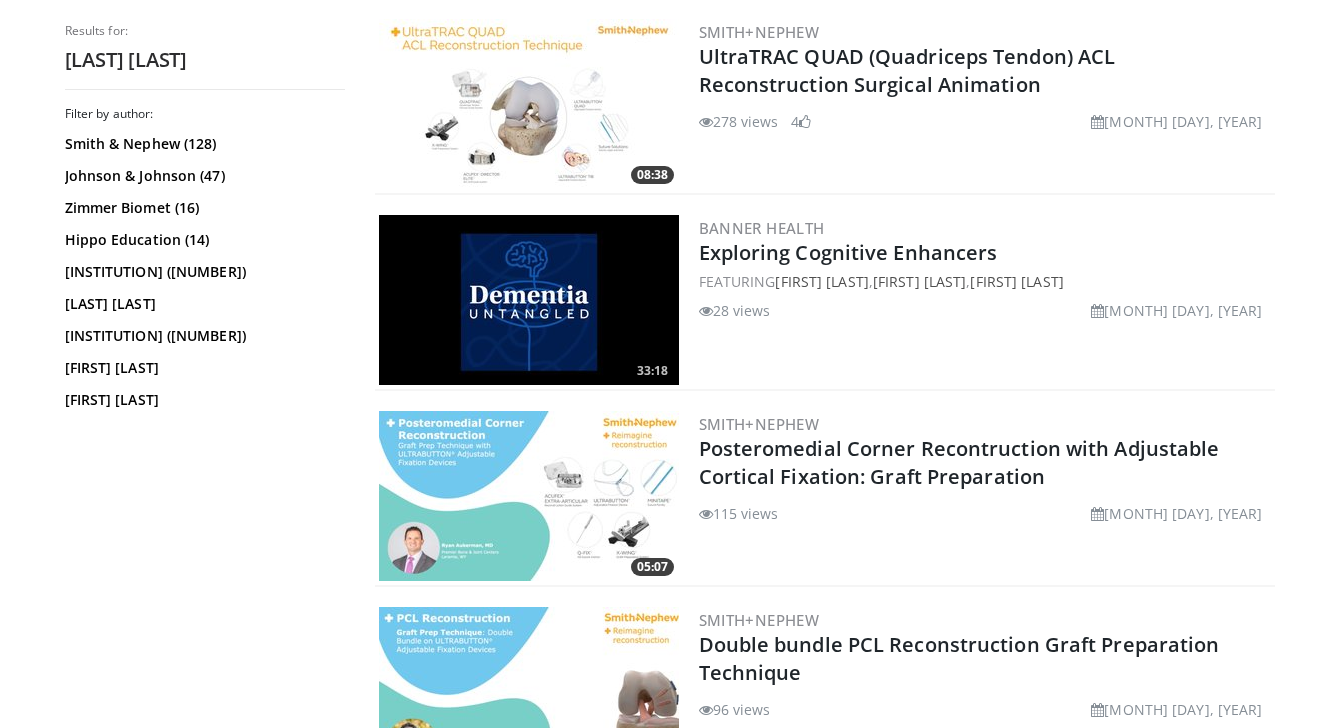 scroll, scrollTop: 0, scrollLeft: 0, axis: both 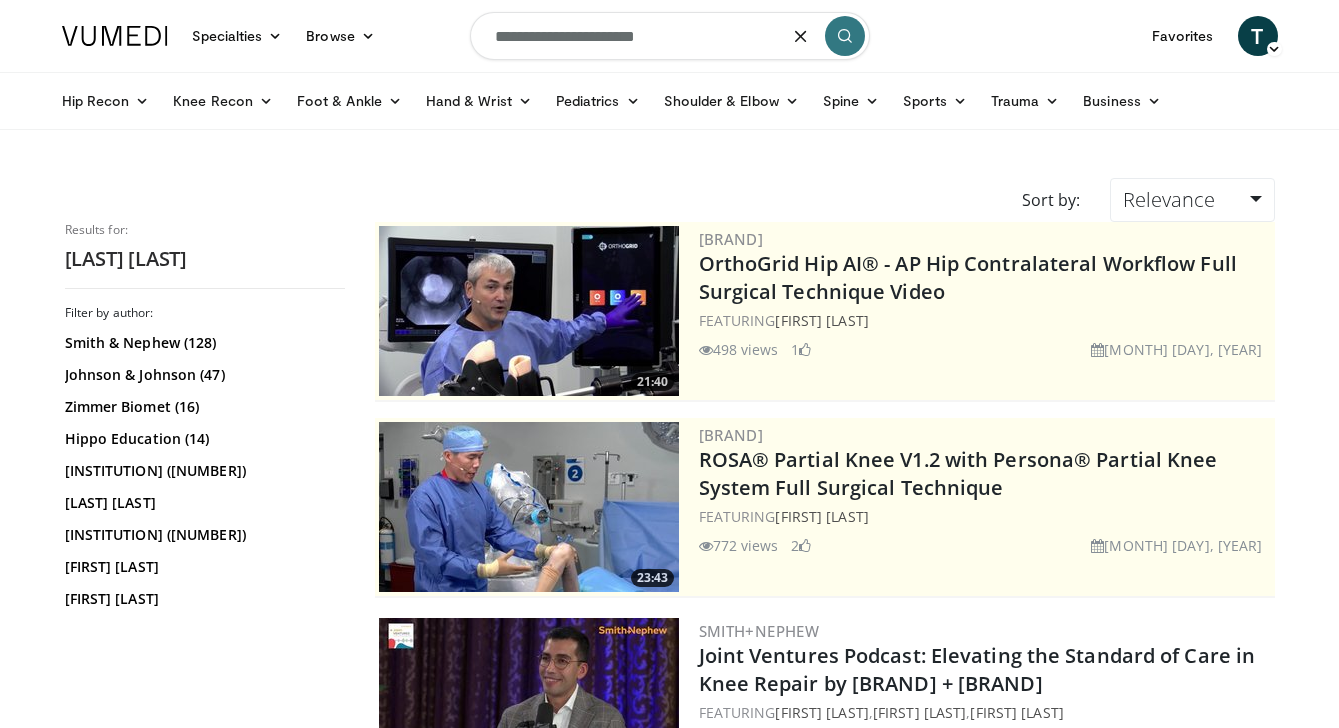 drag, startPoint x: 698, startPoint y: 35, endPoint x: 436, endPoint y: 59, distance: 263.09695 